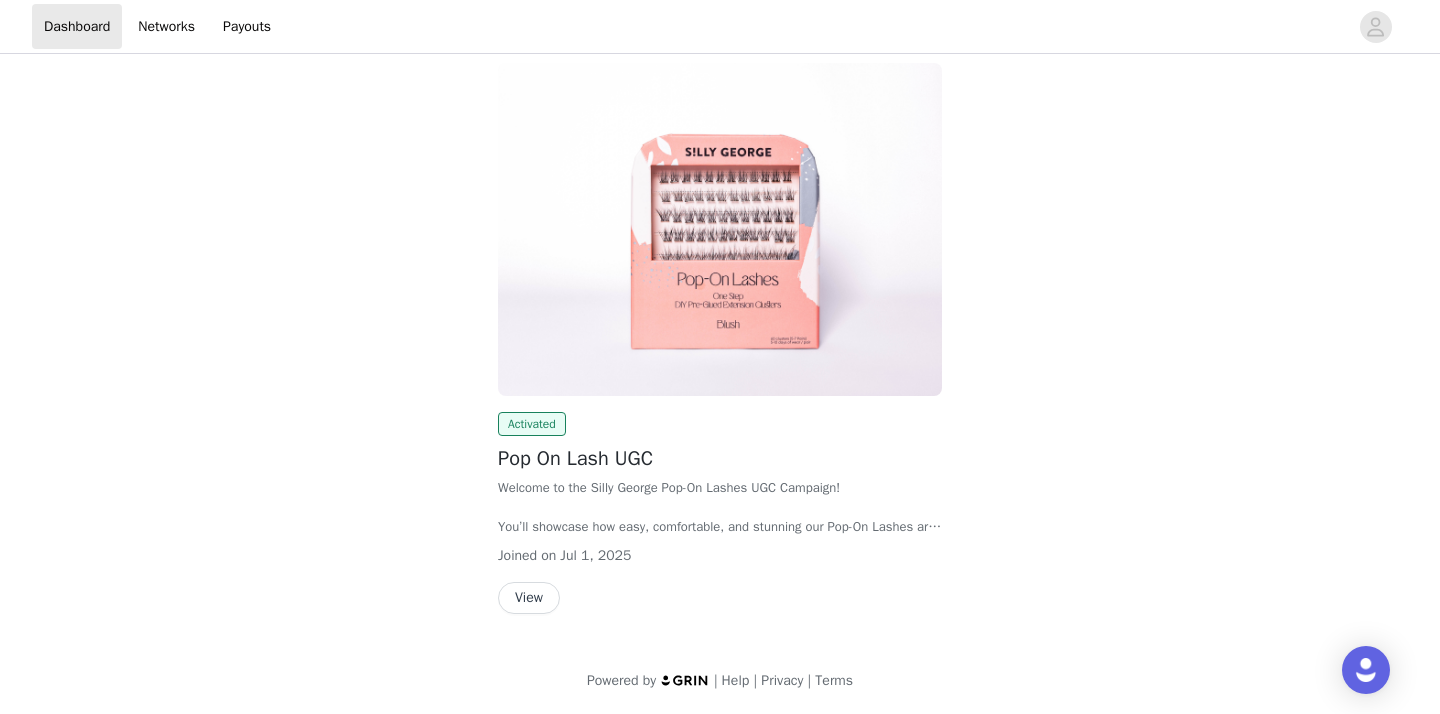 scroll, scrollTop: 0, scrollLeft: 0, axis: both 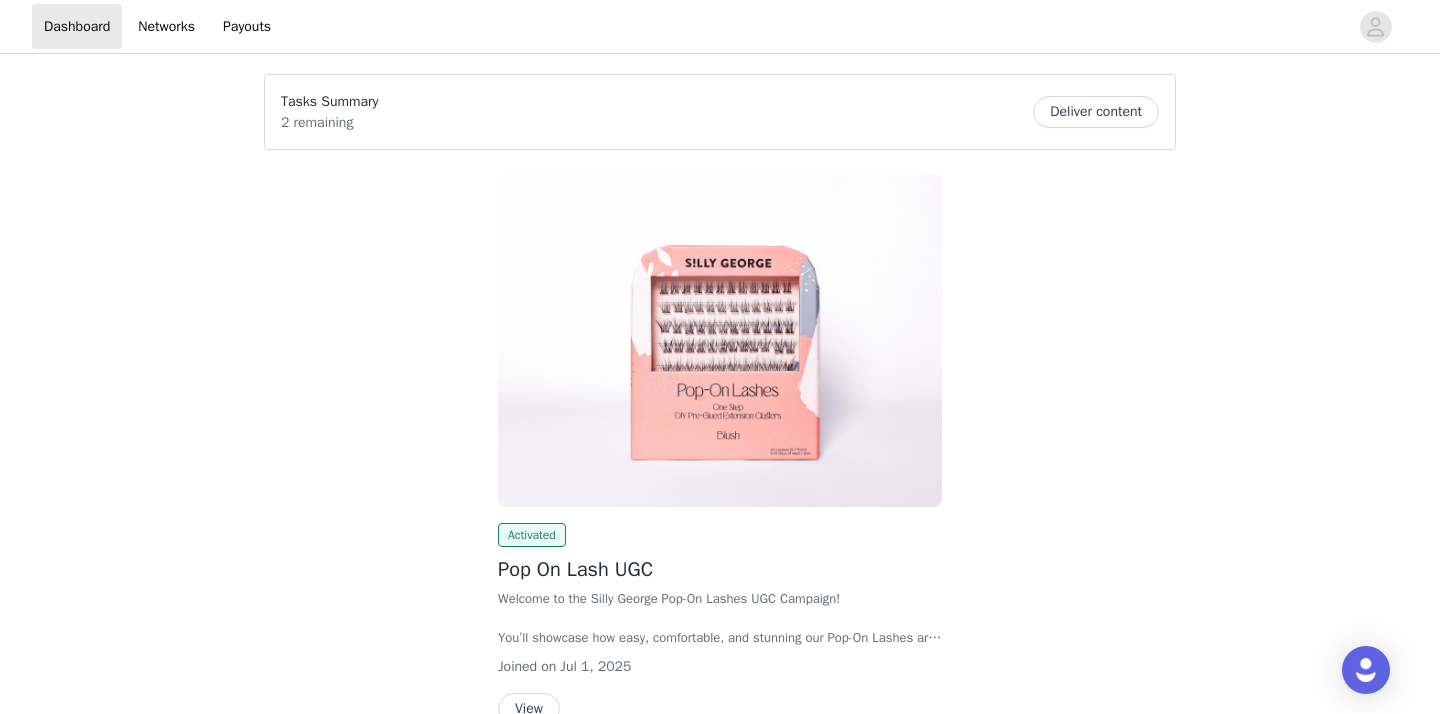 click on "Deliver content" at bounding box center (1096, 112) 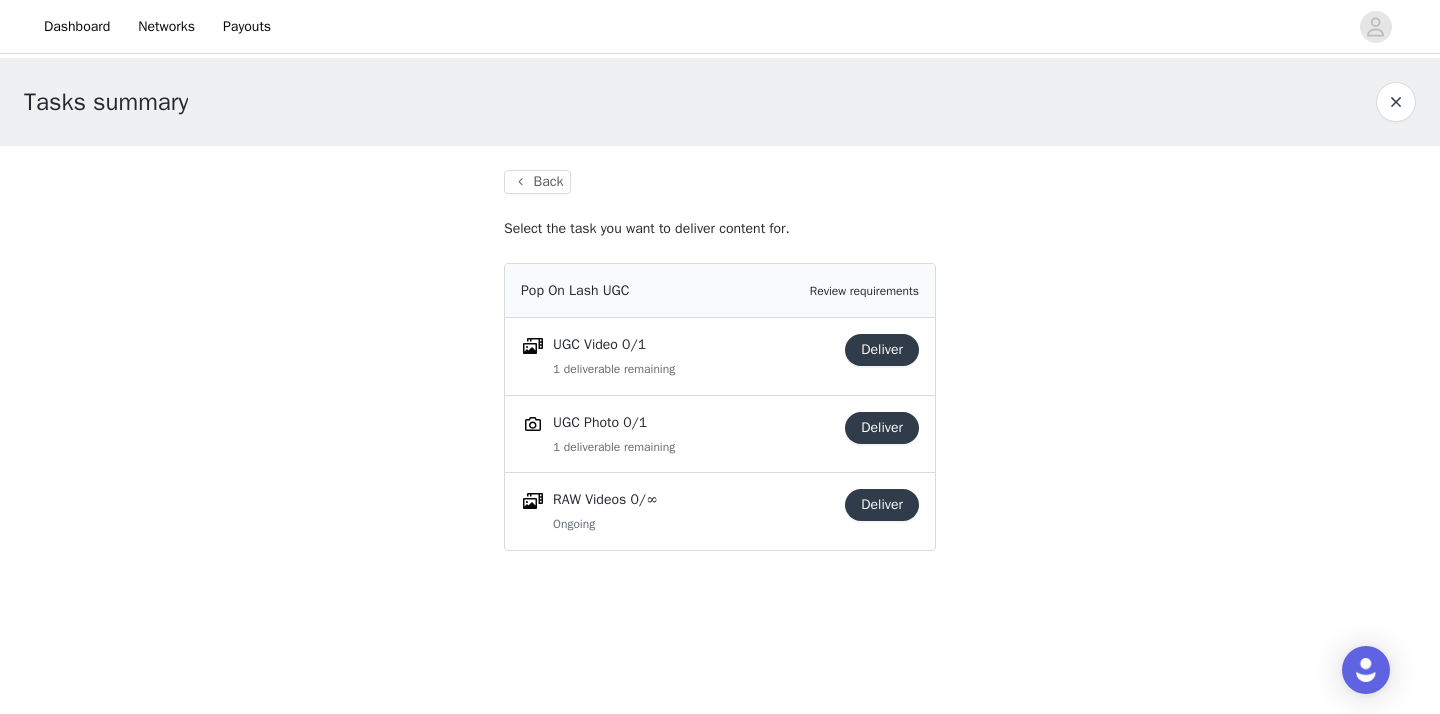 click on "Deliver" at bounding box center (882, 350) 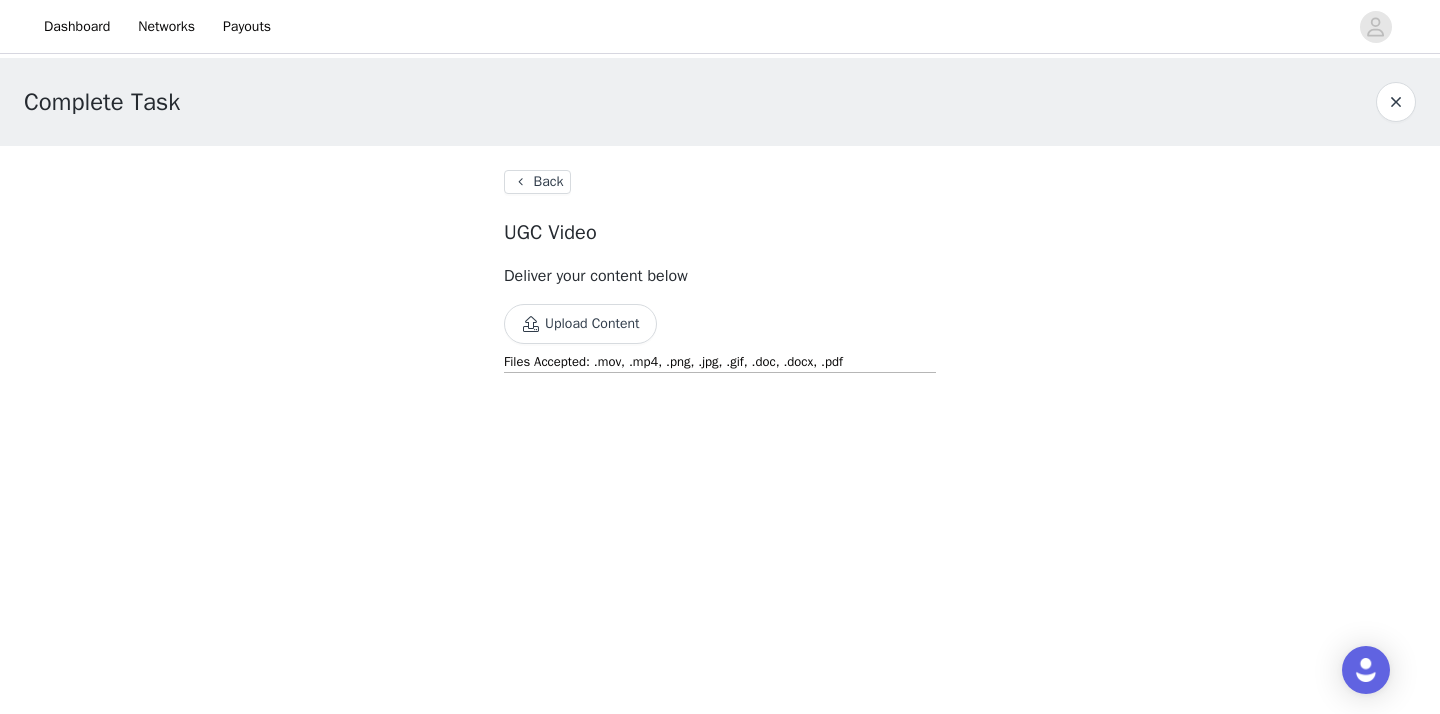 click on "Upload Content" at bounding box center [580, 324] 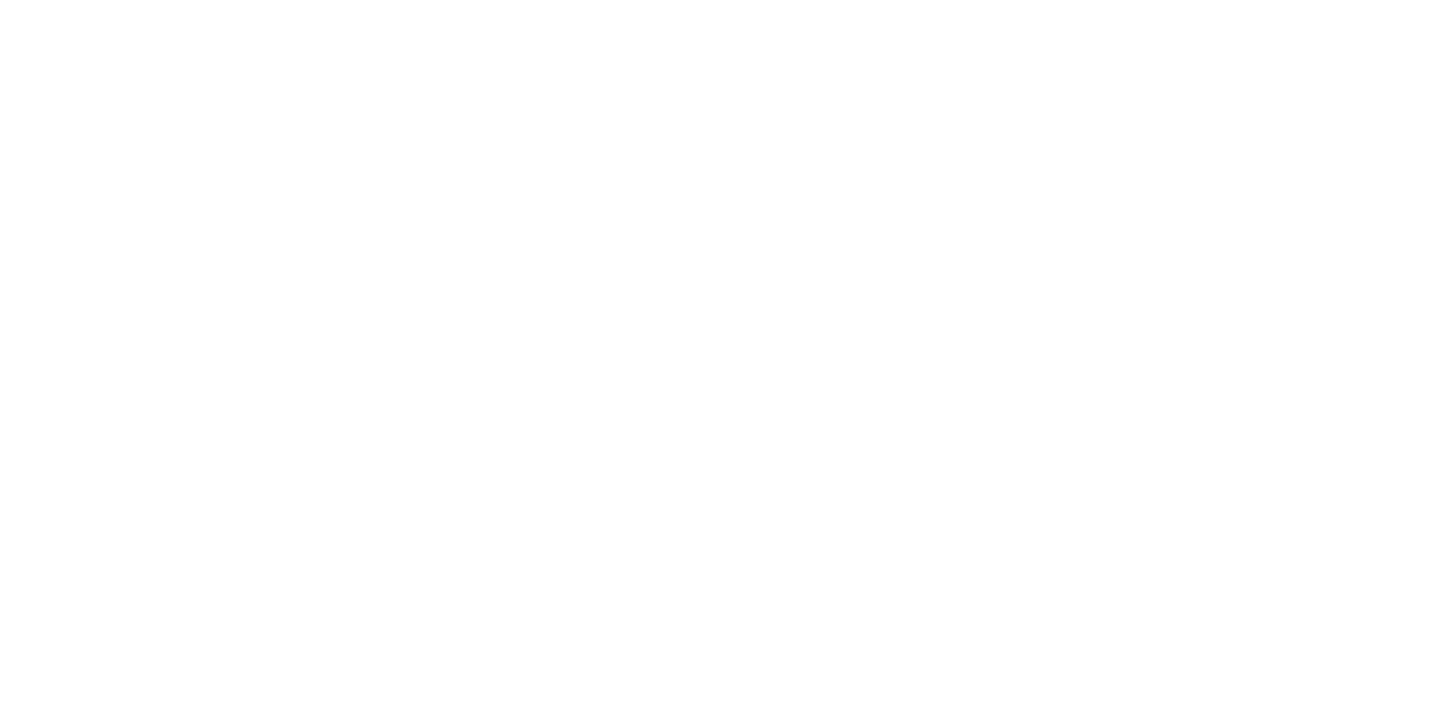 scroll, scrollTop: 0, scrollLeft: 0, axis: both 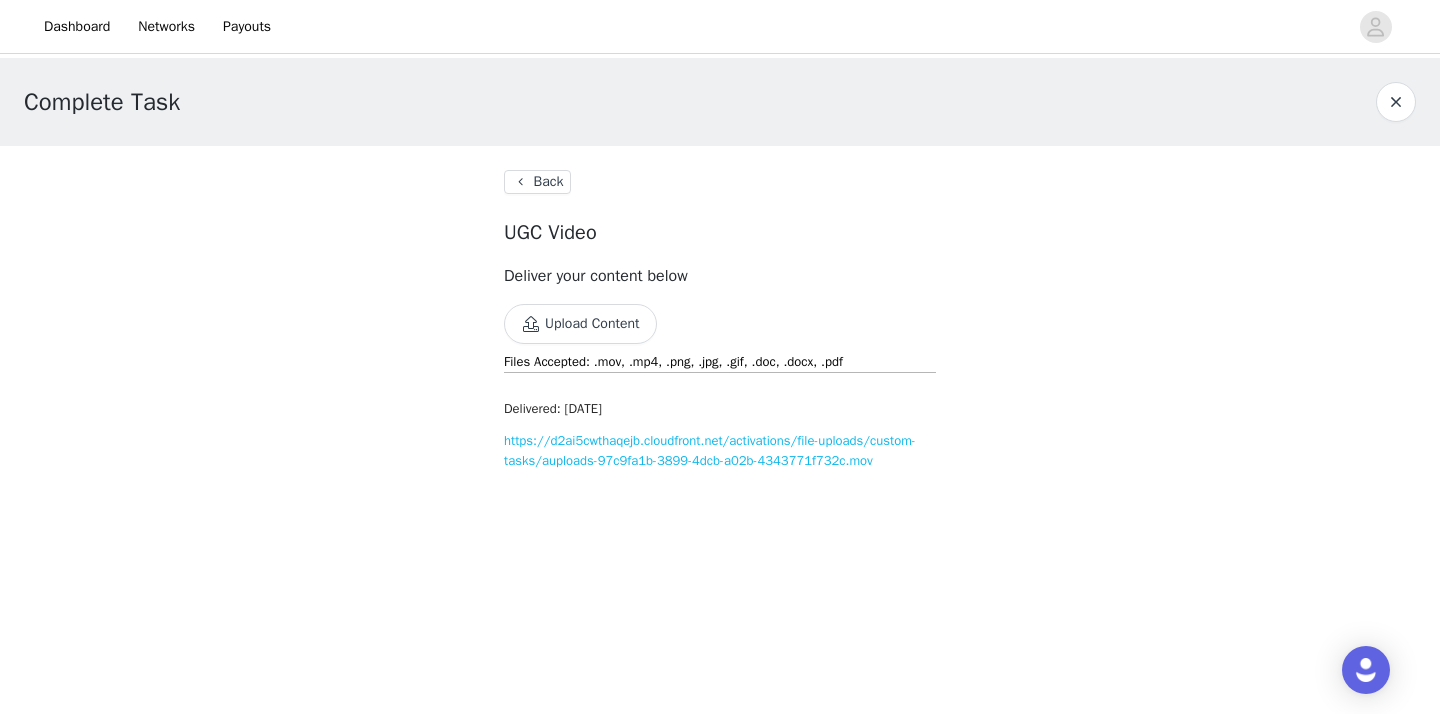 click on "Upload Content" at bounding box center [580, 324] 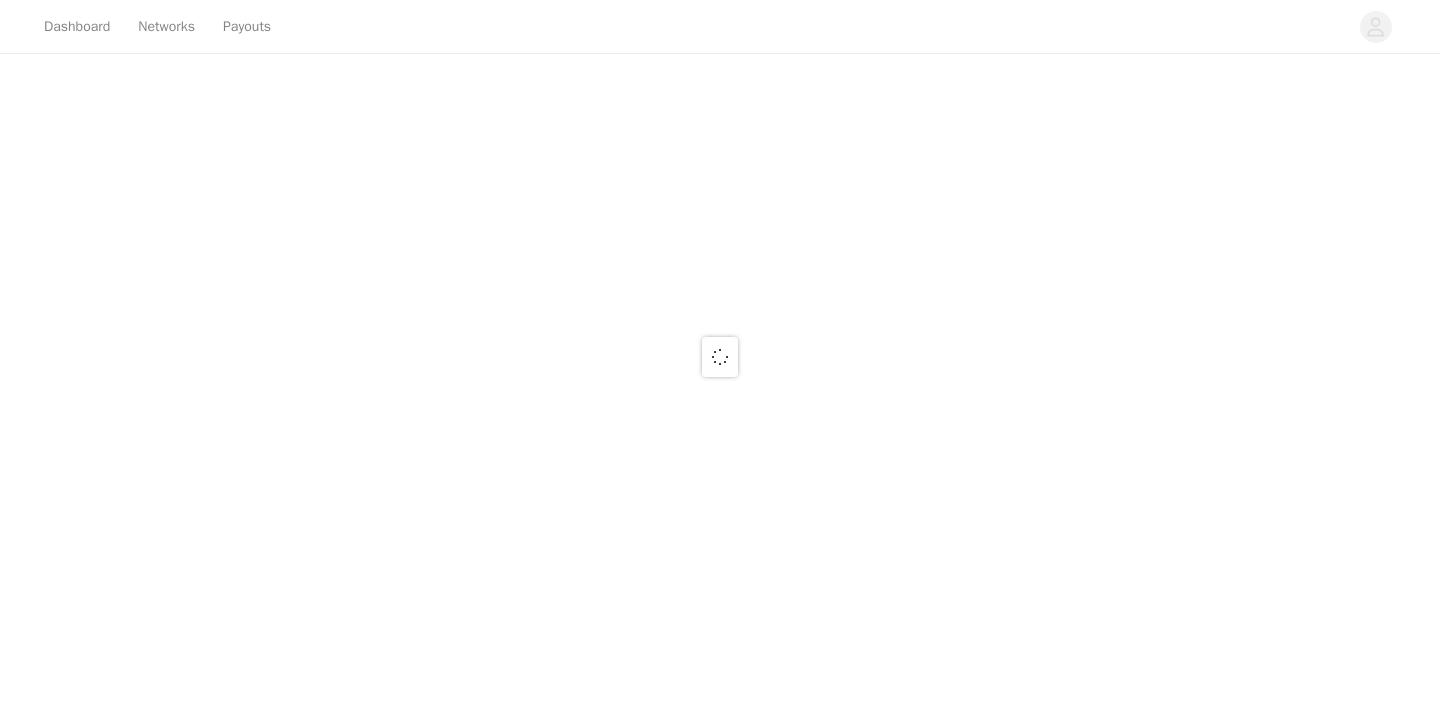 scroll, scrollTop: 0, scrollLeft: 0, axis: both 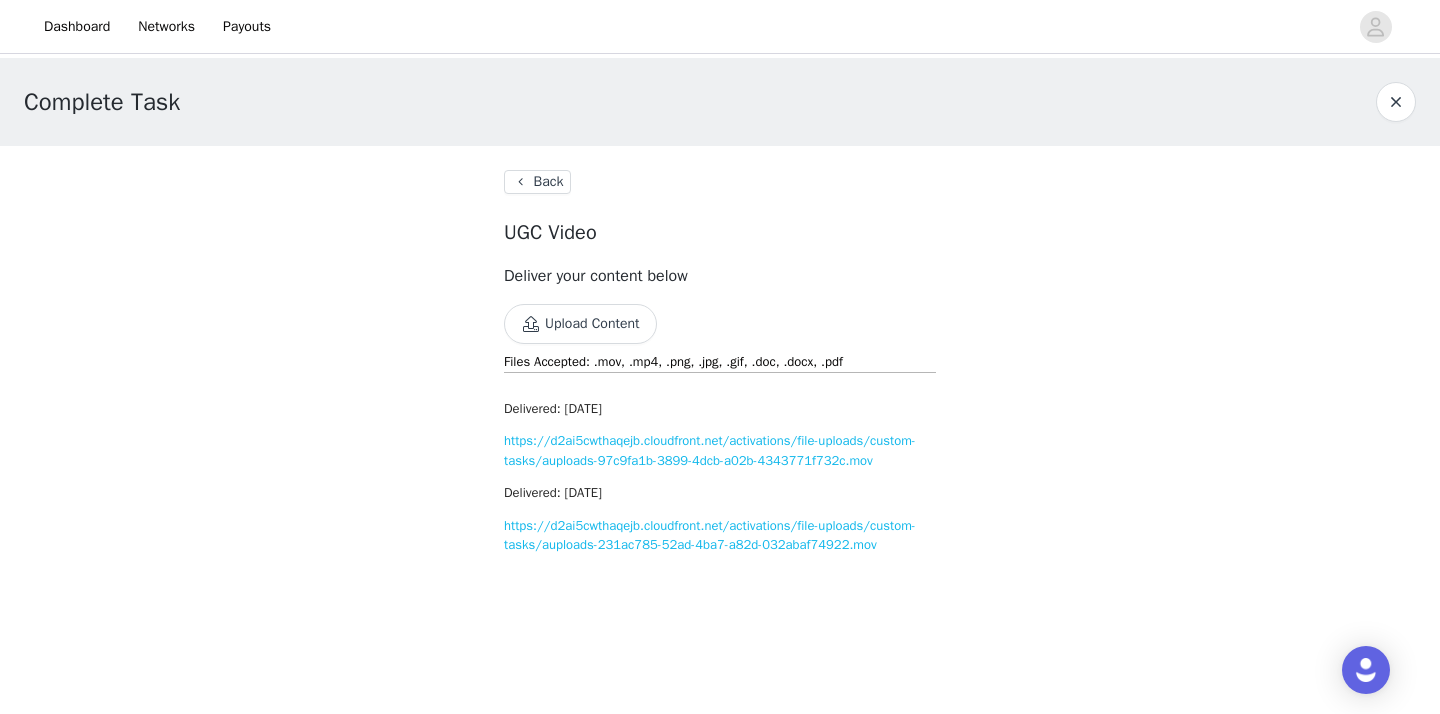click on "Back" at bounding box center [537, 182] 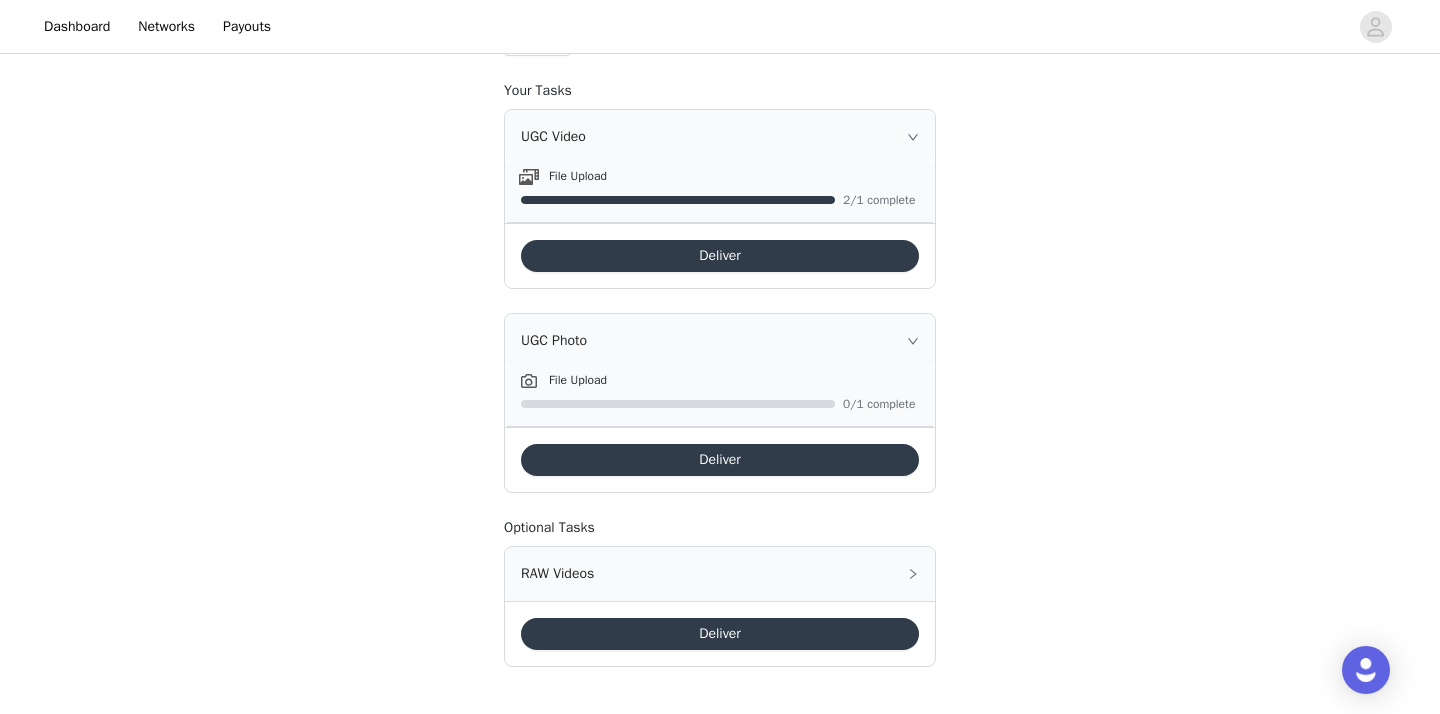 scroll, scrollTop: 139, scrollLeft: 0, axis: vertical 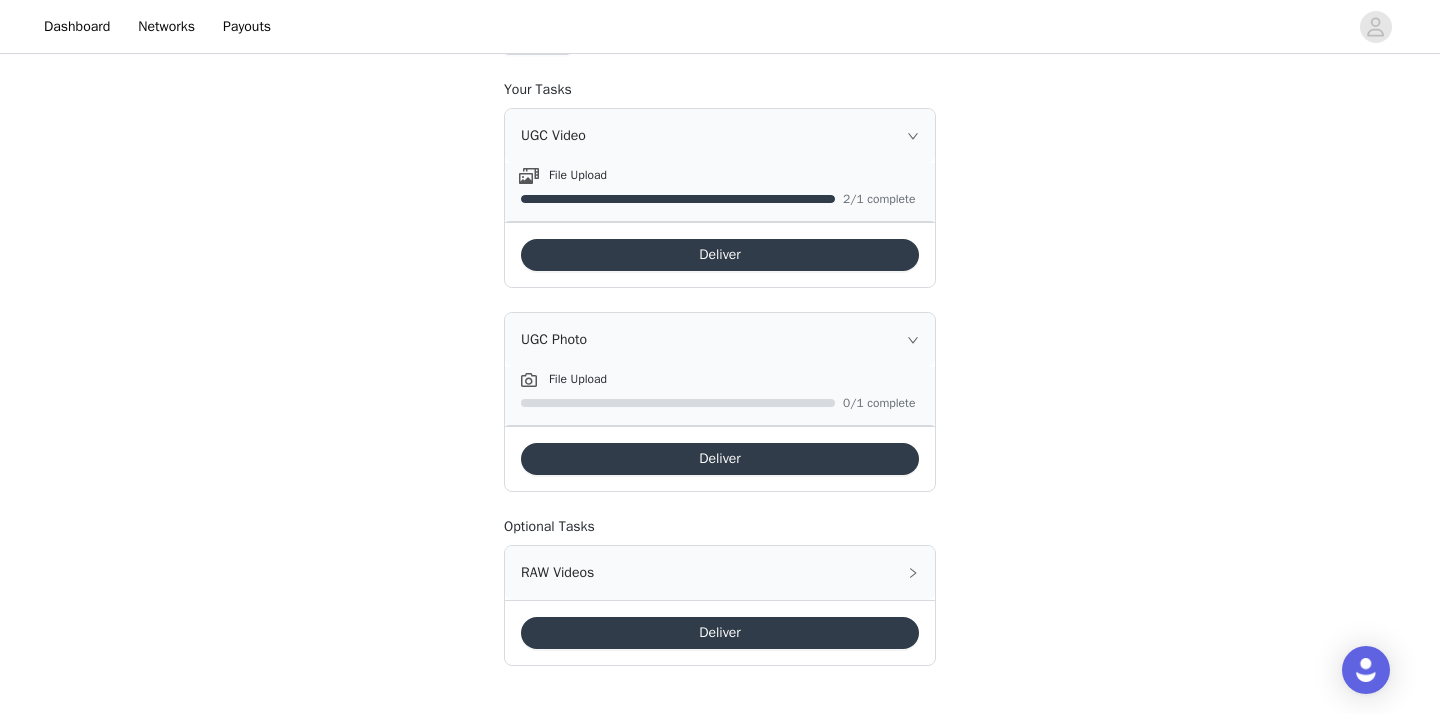 click on "Deliver" at bounding box center [720, 459] 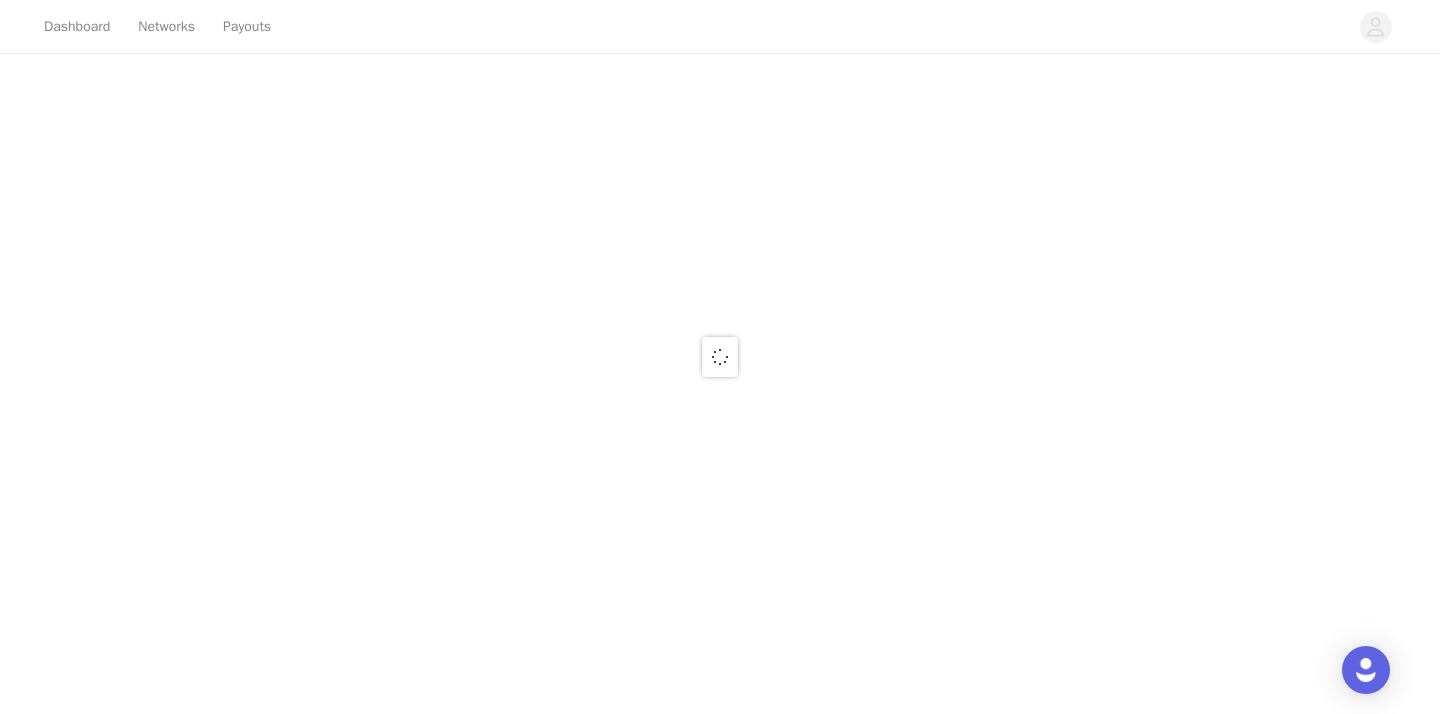 scroll, scrollTop: 0, scrollLeft: 0, axis: both 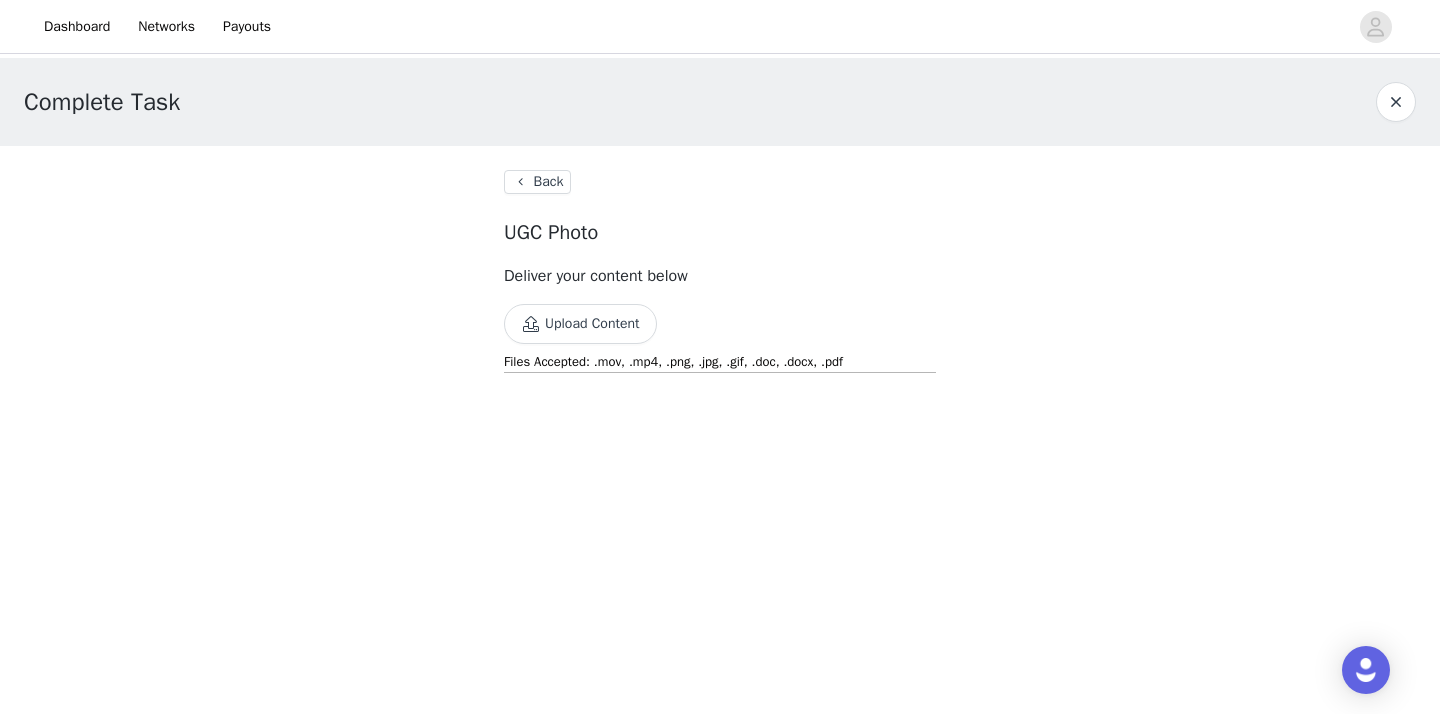 click on "Upload Content" at bounding box center (580, 324) 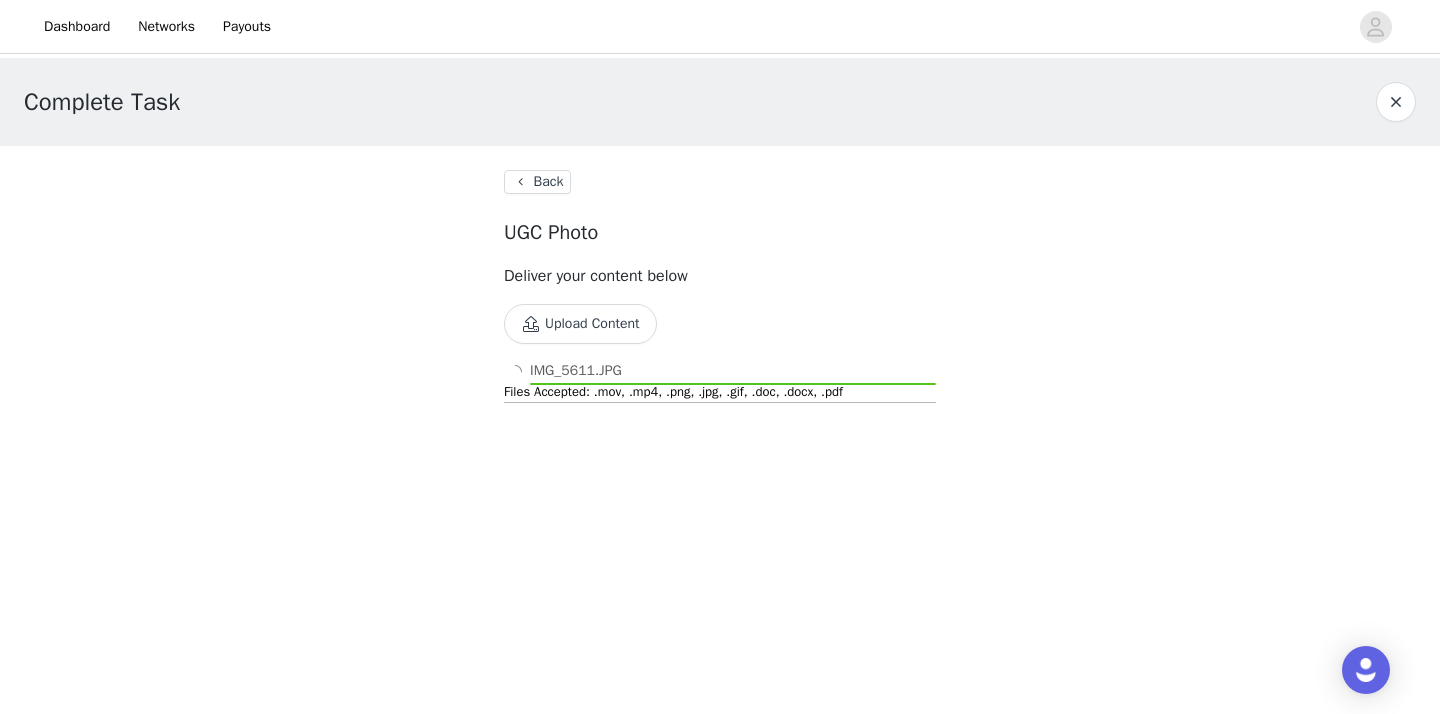 click on "Upload Content" at bounding box center (580, 324) 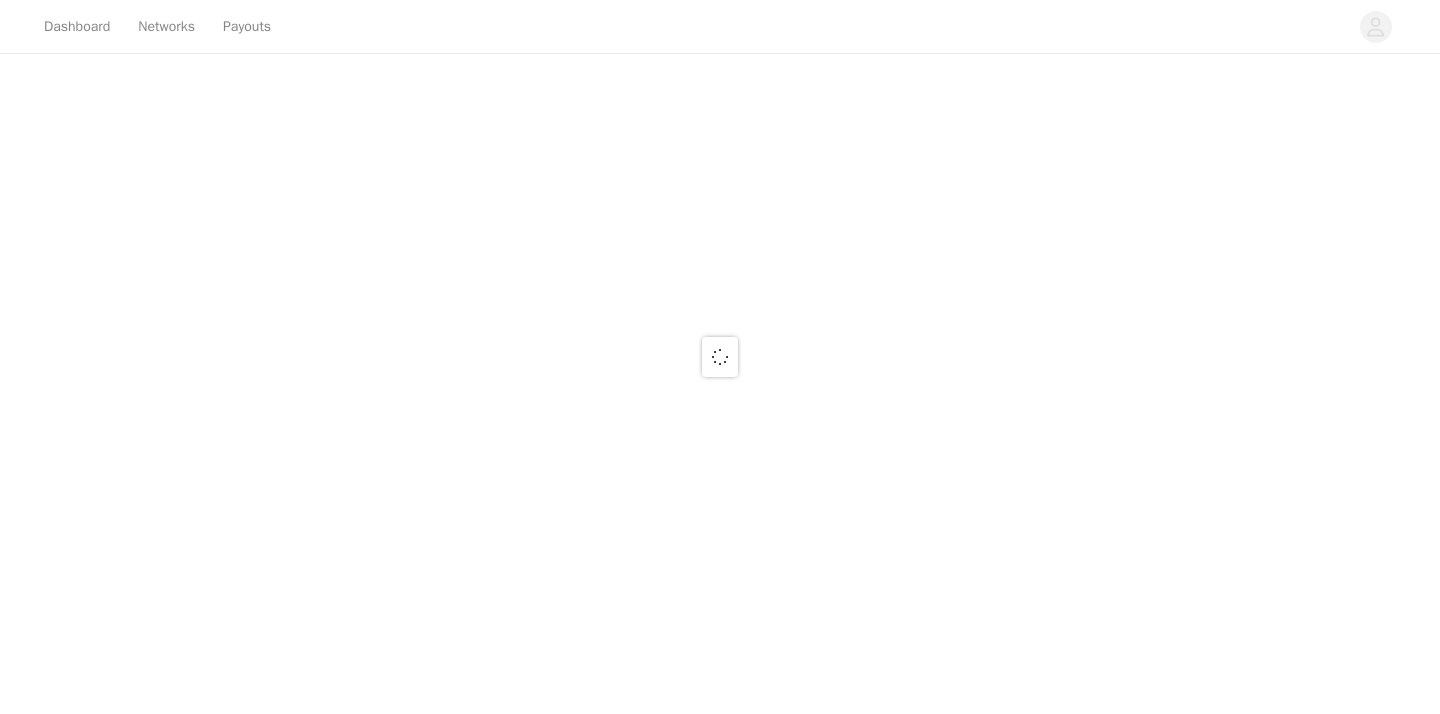 scroll, scrollTop: 0, scrollLeft: 0, axis: both 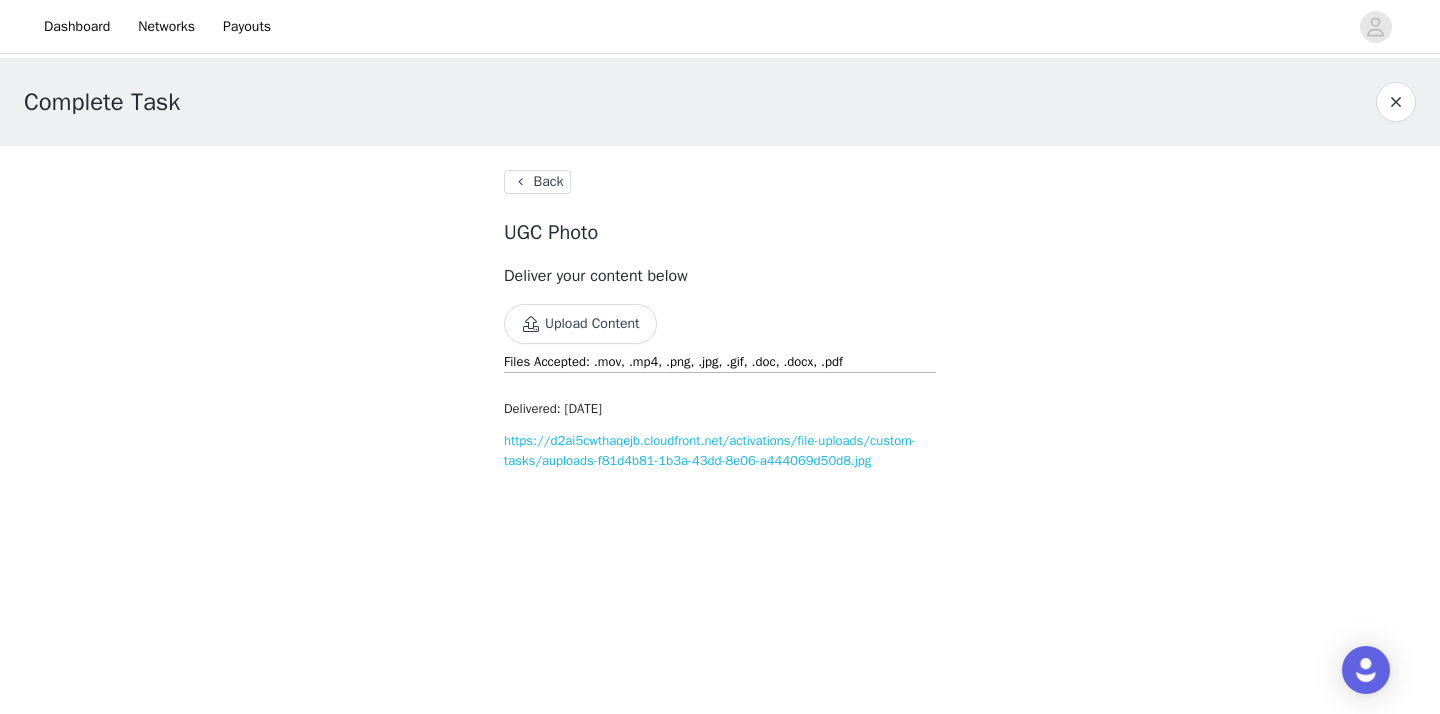 click on "Upload Content" at bounding box center (580, 324) 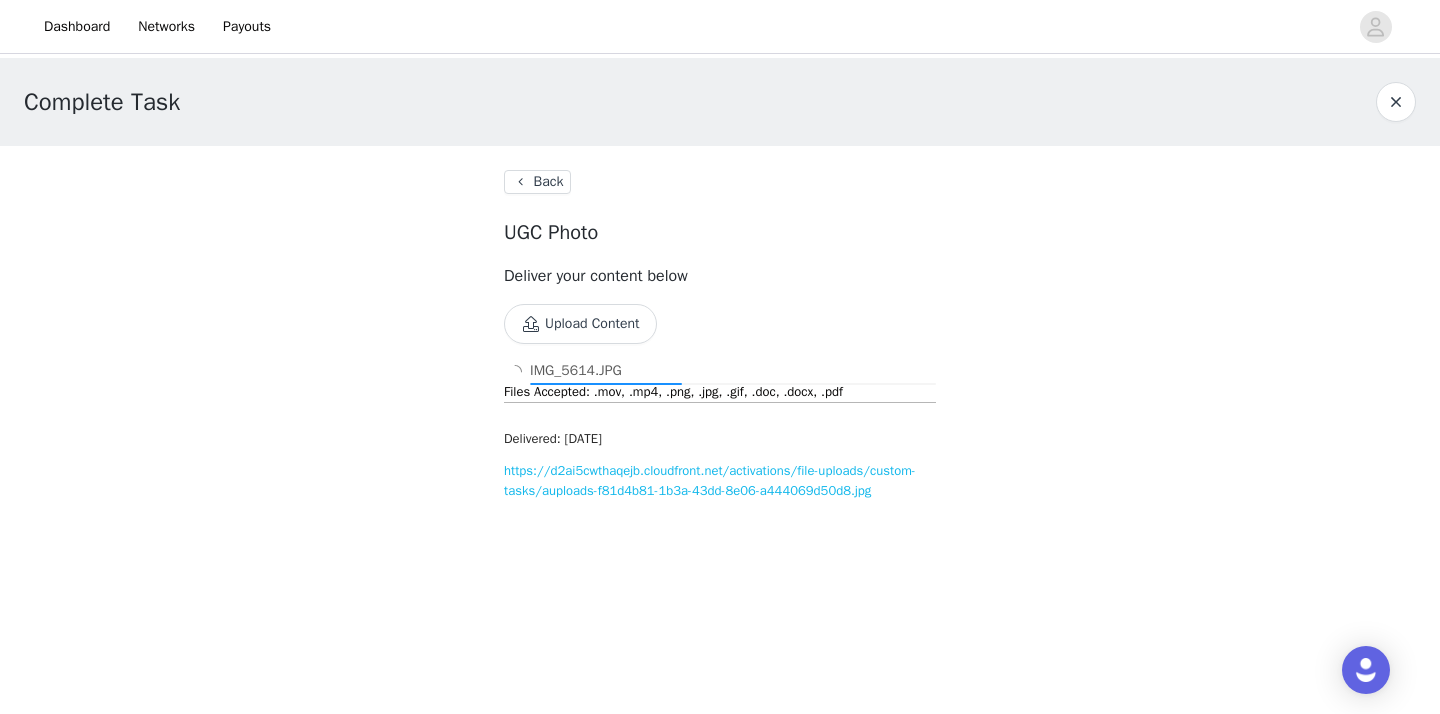 click on "Upload Content" at bounding box center [580, 324] 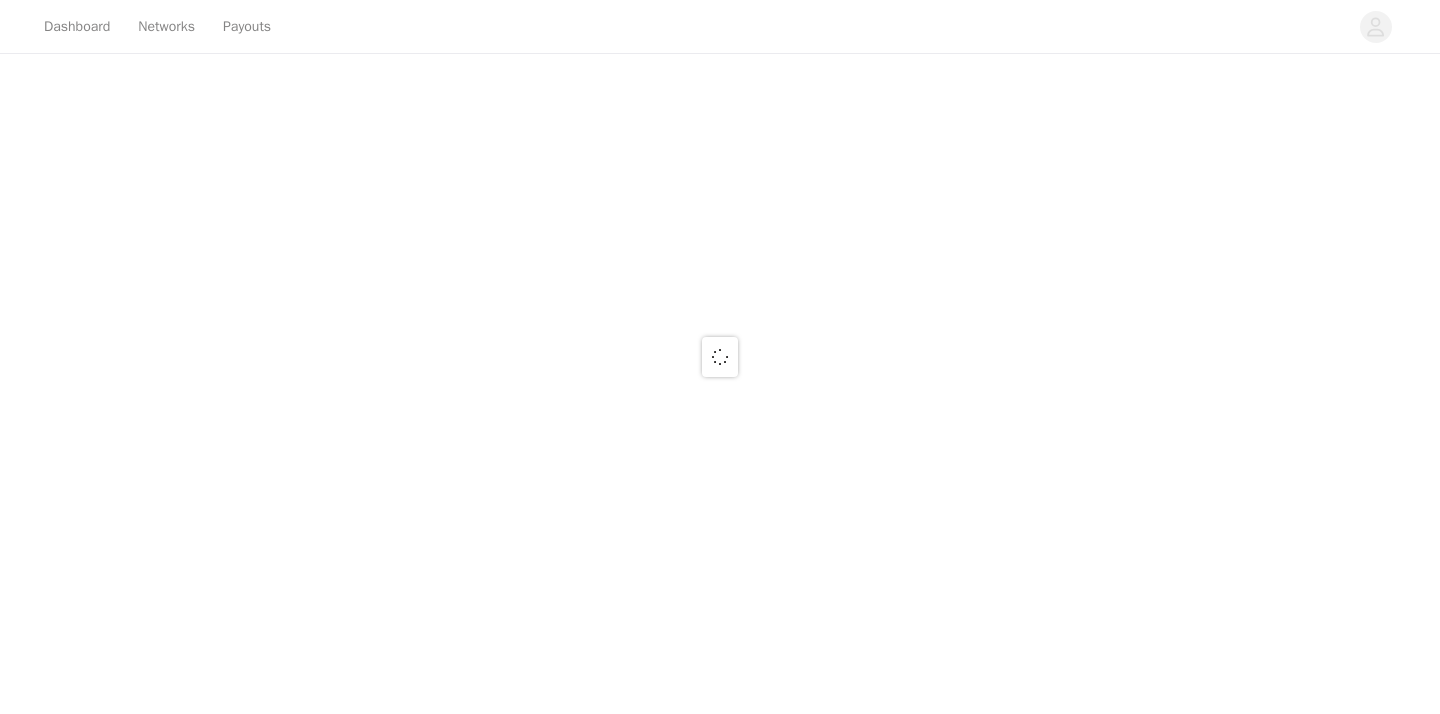 scroll, scrollTop: 0, scrollLeft: 0, axis: both 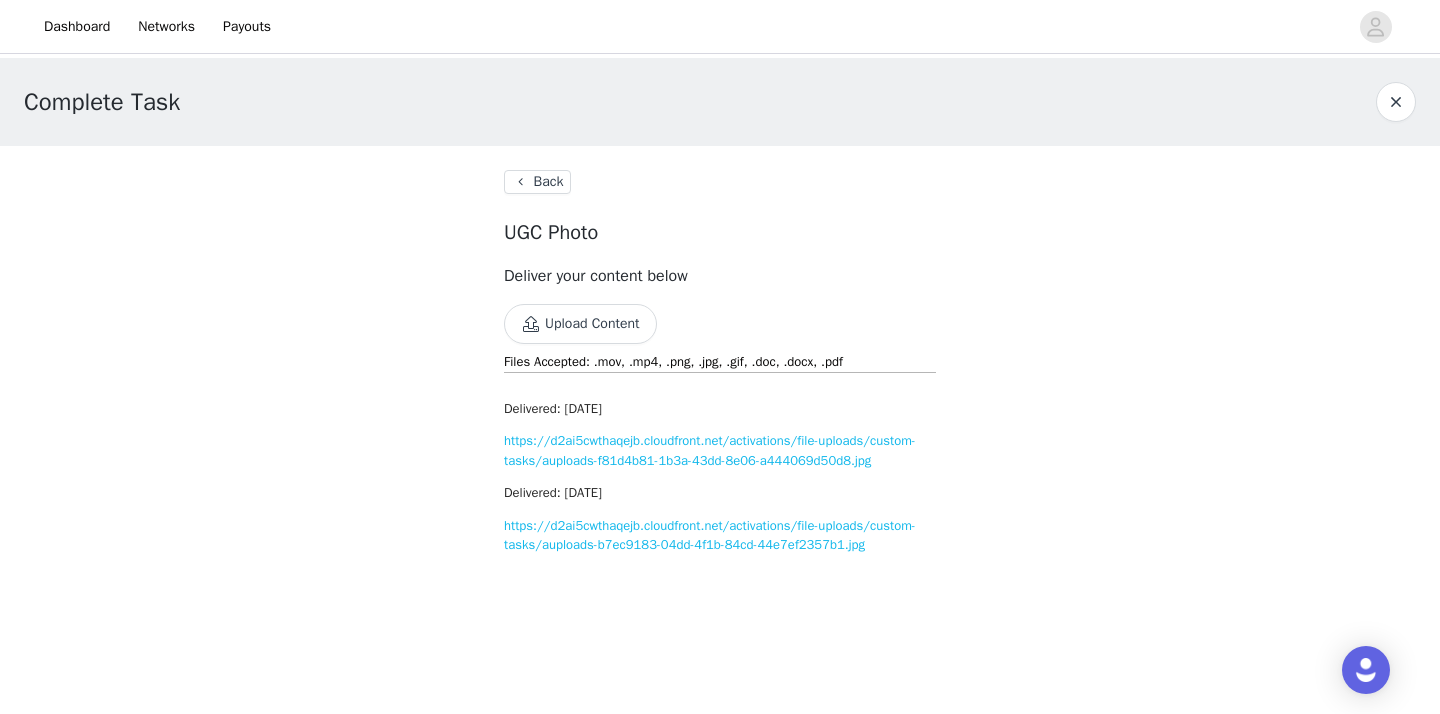 click on "Back" at bounding box center [537, 182] 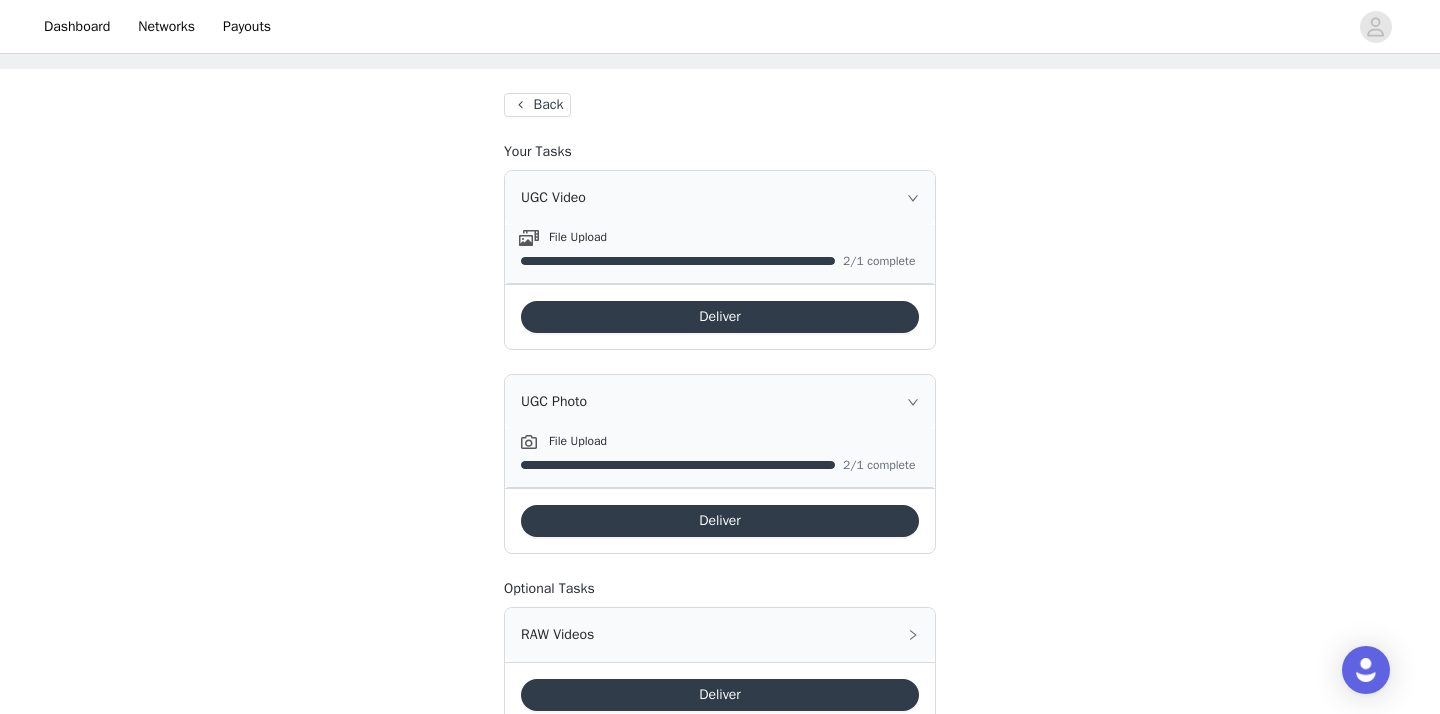scroll, scrollTop: 139, scrollLeft: 0, axis: vertical 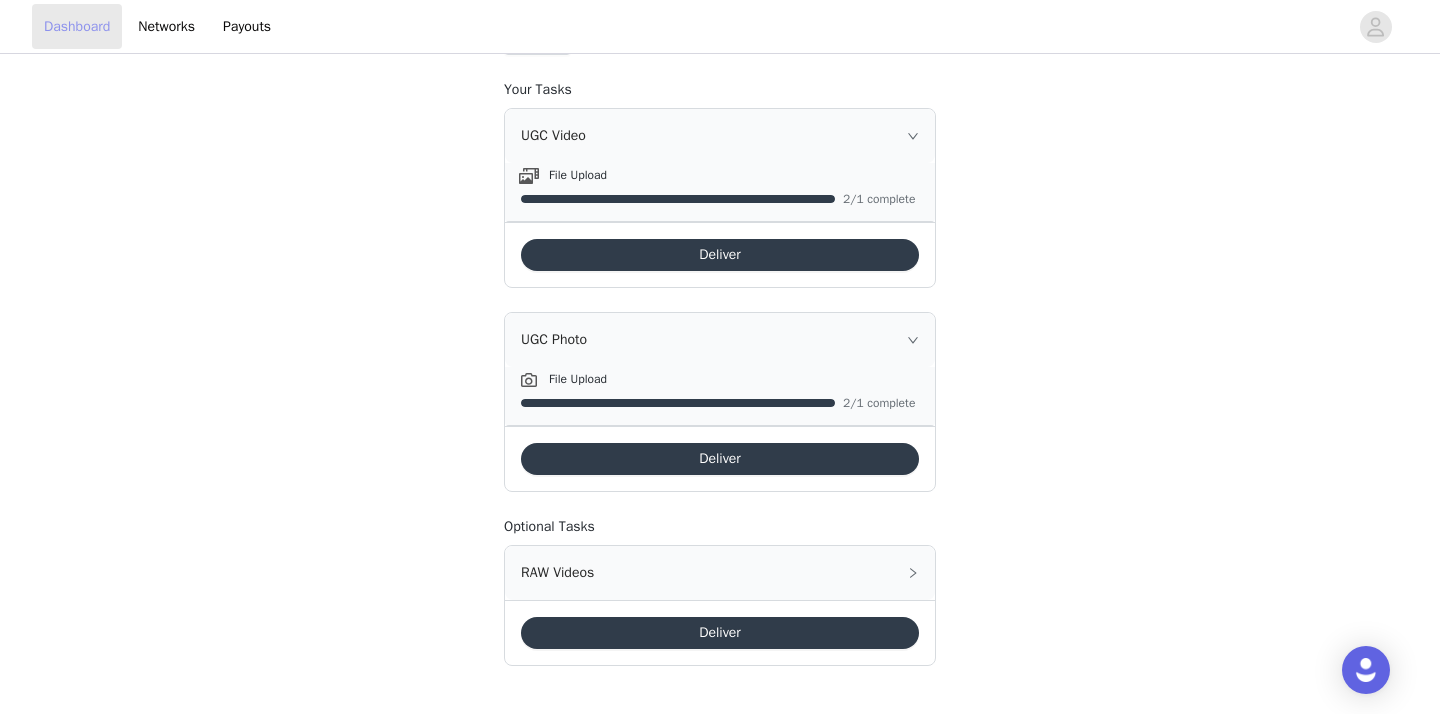 click on "Dashboard" at bounding box center (77, 26) 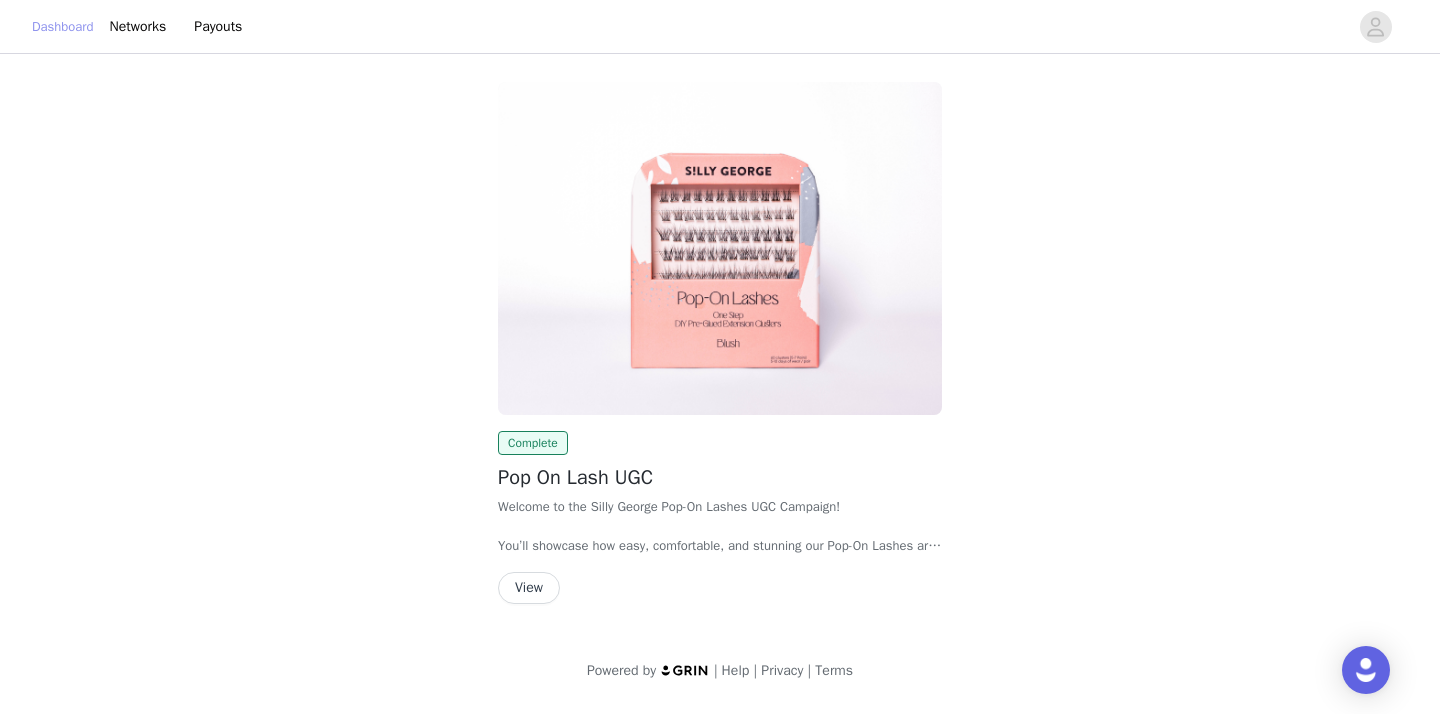 scroll, scrollTop: 0, scrollLeft: 0, axis: both 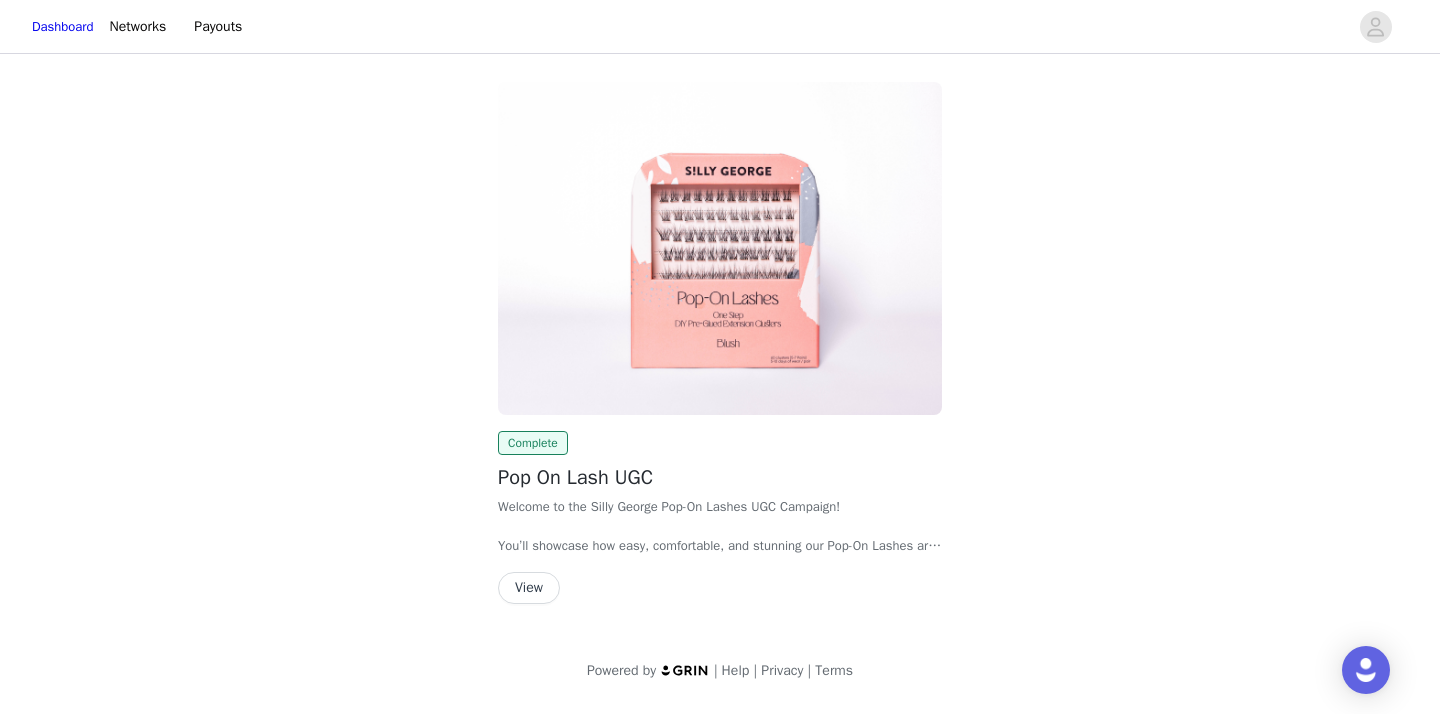 click on "View" at bounding box center (529, 588) 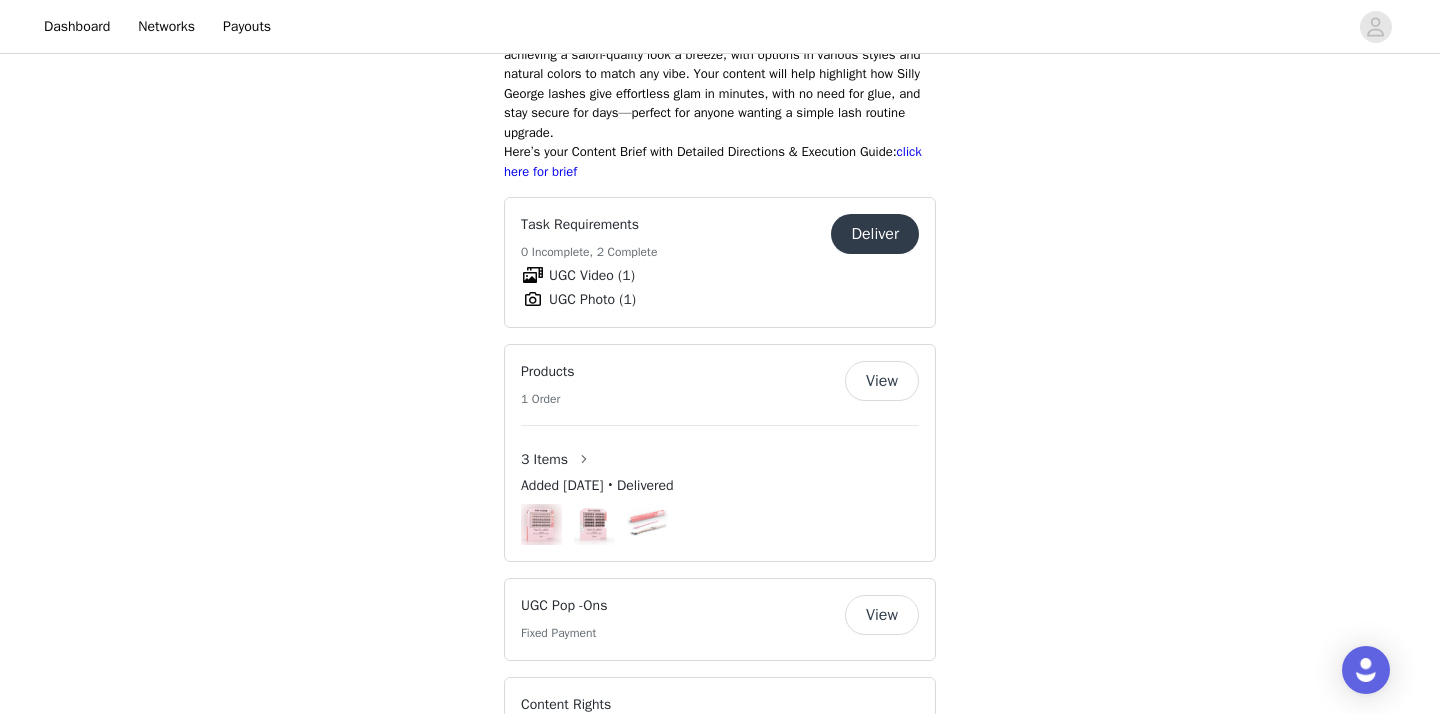 scroll, scrollTop: 634, scrollLeft: 0, axis: vertical 